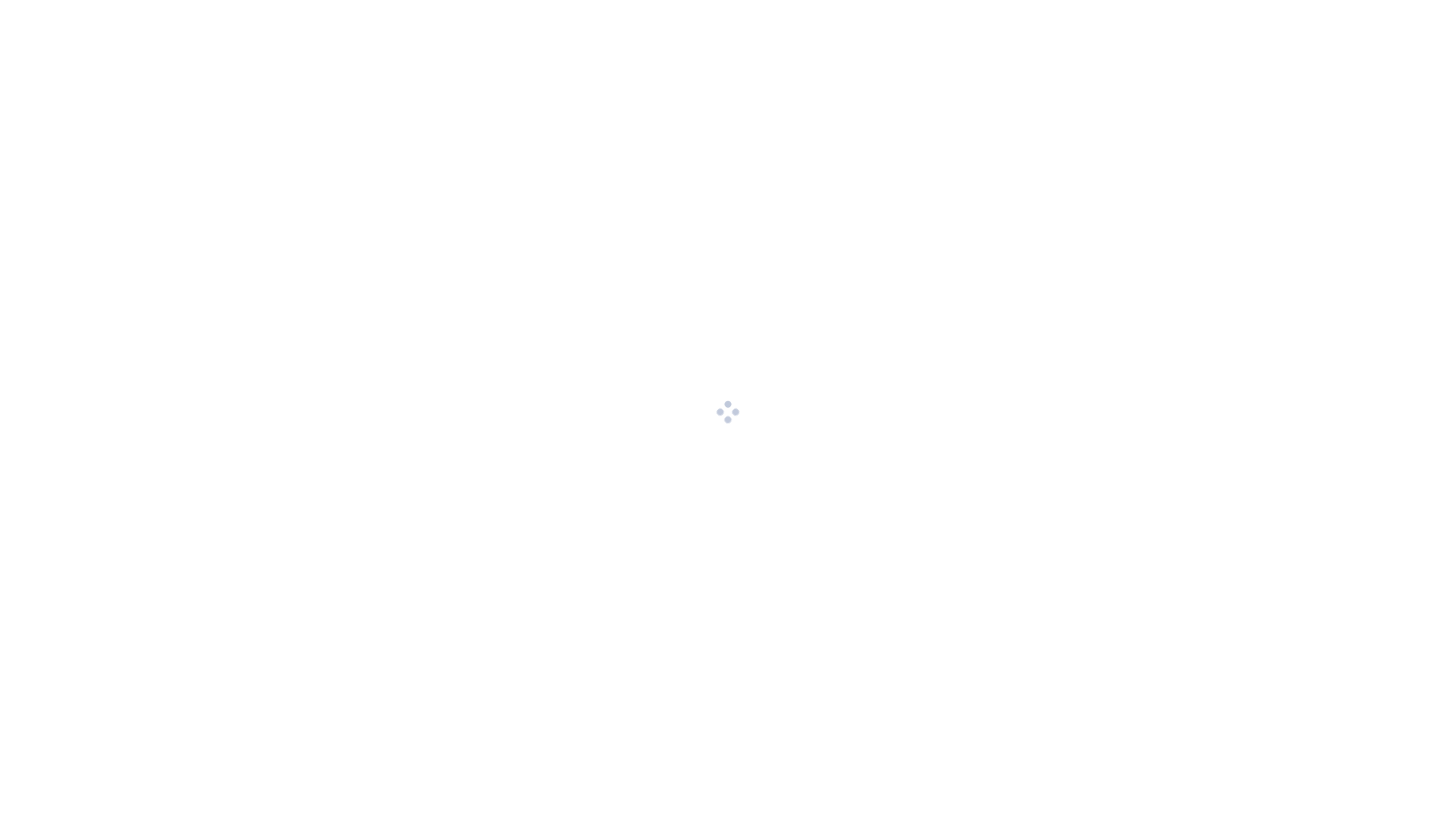 scroll, scrollTop: 0, scrollLeft: 0, axis: both 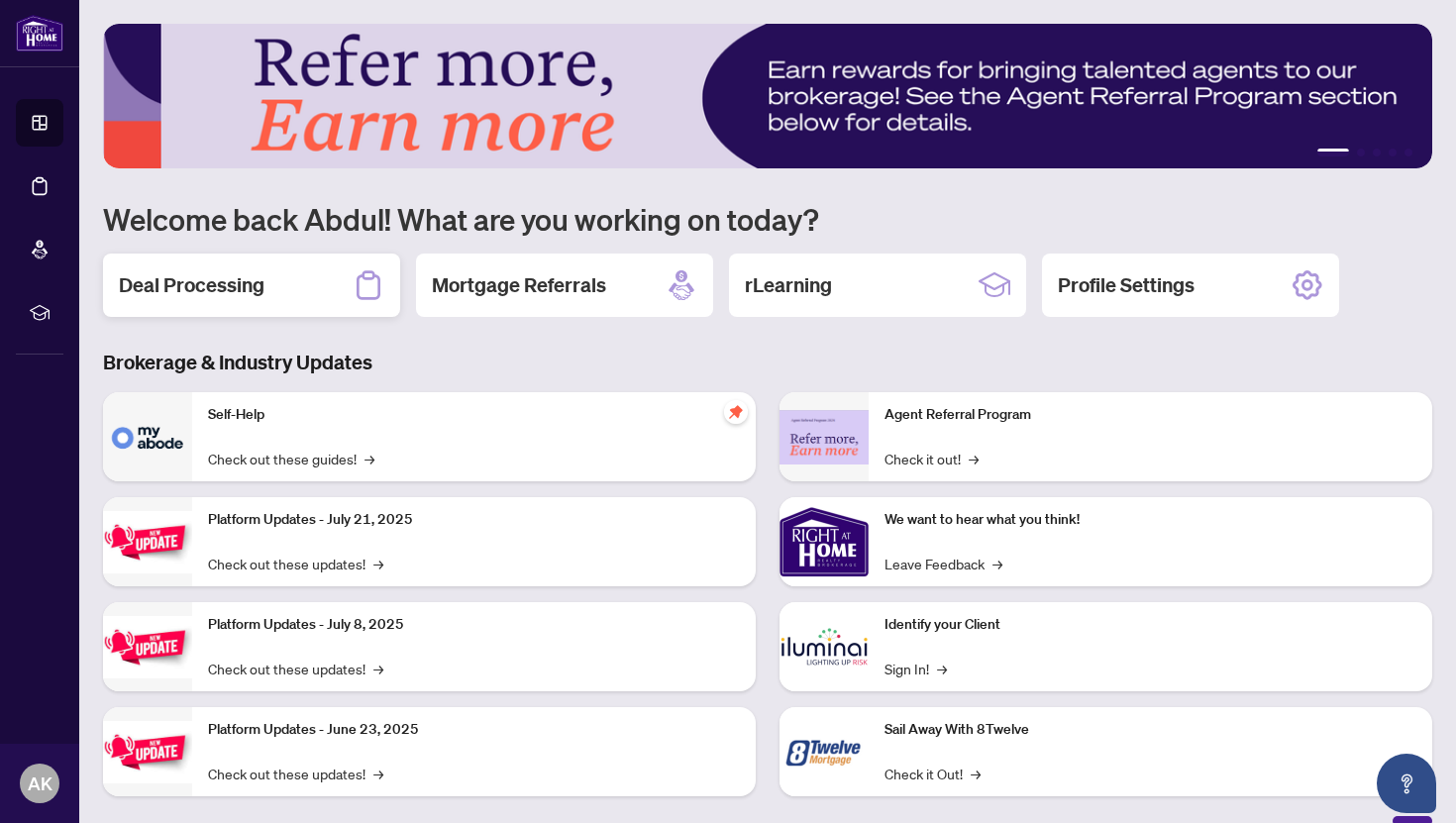 click on "Deal Processing" at bounding box center [252, 285] 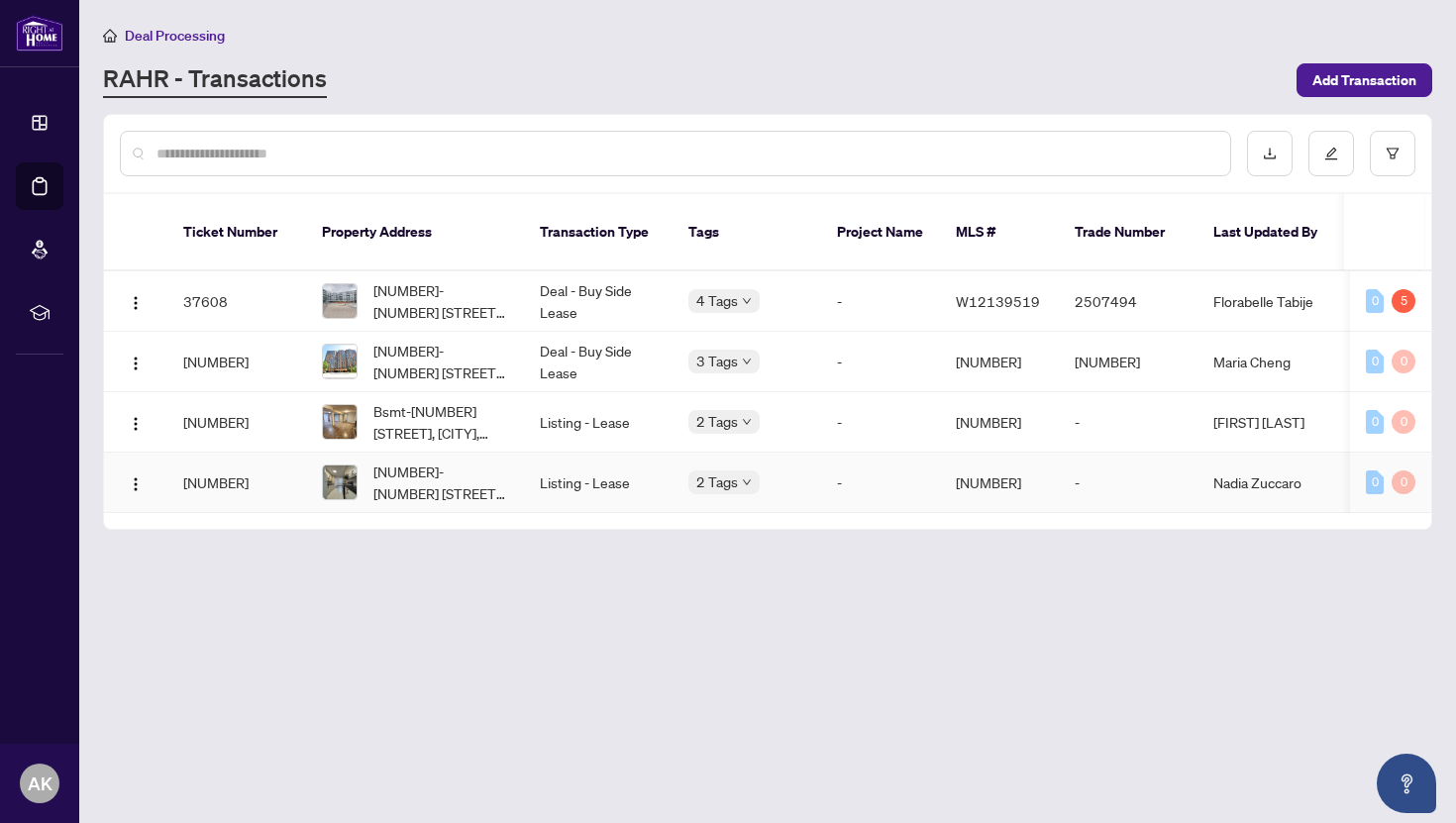 click on "[NUMBER]-[NUMBER] [STREET], [CITY], [STATE] [POSTALCODE], Canada" at bounding box center (441, 482) 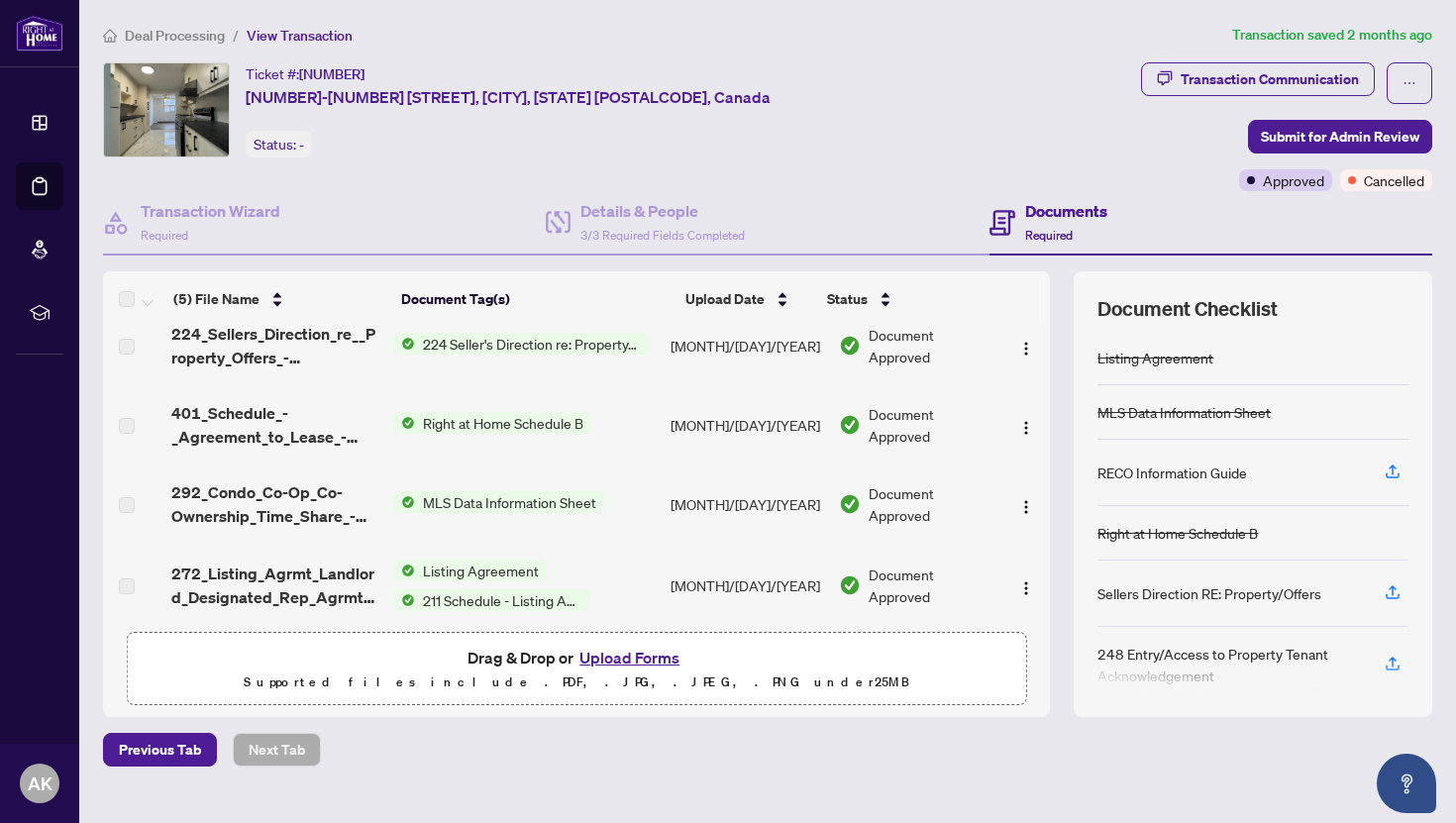 scroll, scrollTop: 112, scrollLeft: 0, axis: vertical 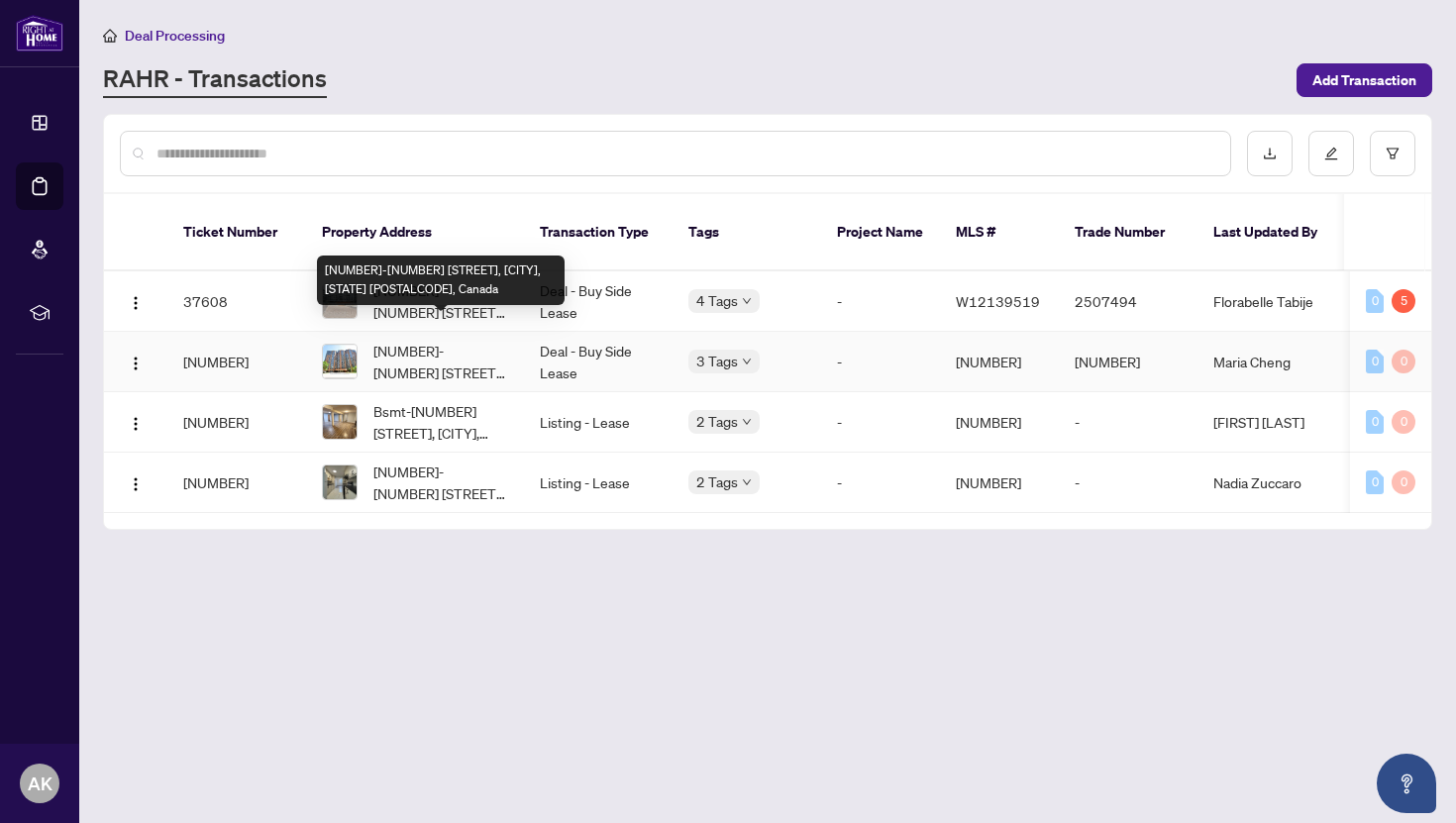 click on "[NUMBER]-[NUMBER] [STREET], [CITY], [STATE] [POSTALCODE], Canada" at bounding box center (441, 361) 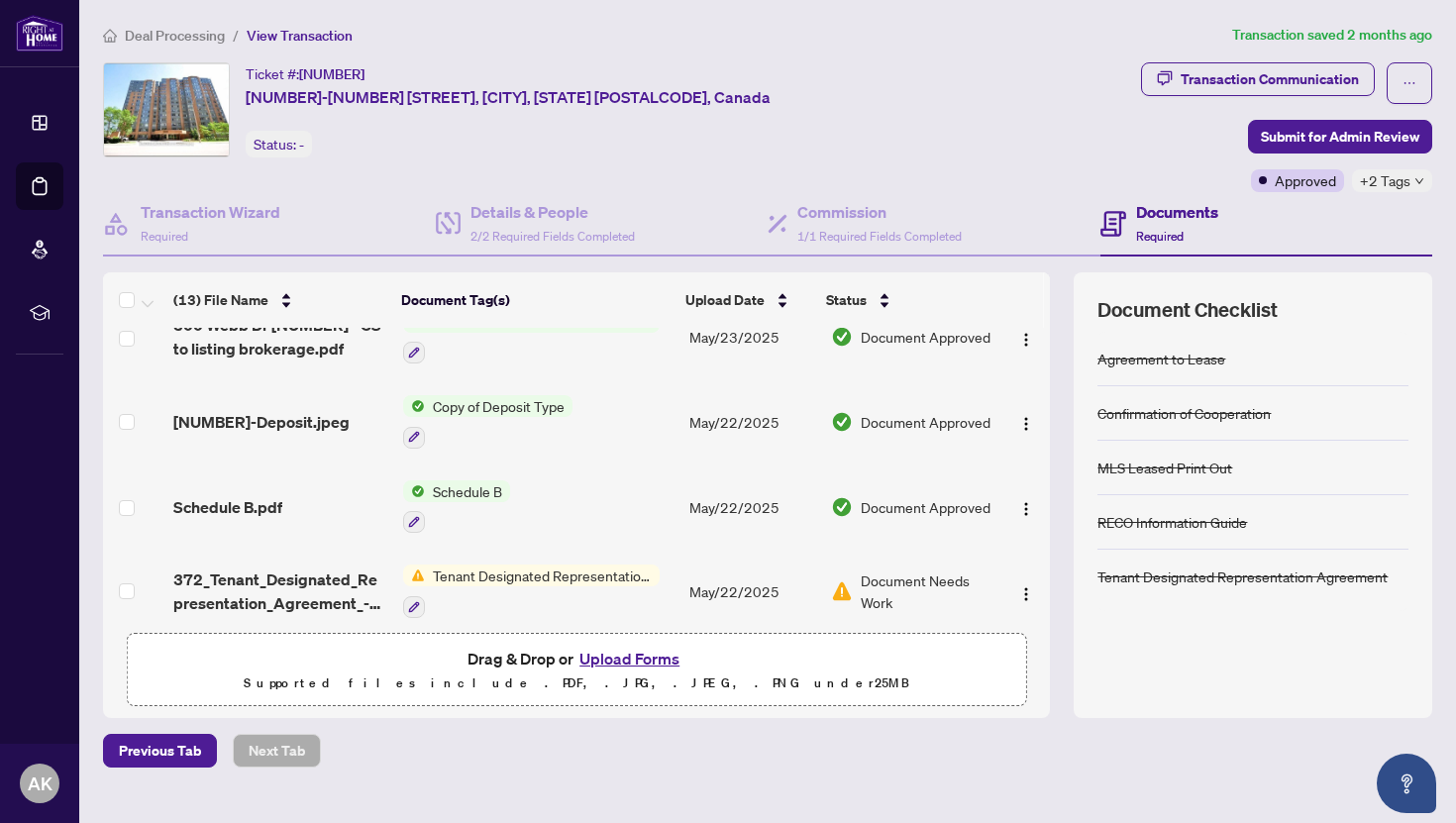 scroll, scrollTop: 460, scrollLeft: 0, axis: vertical 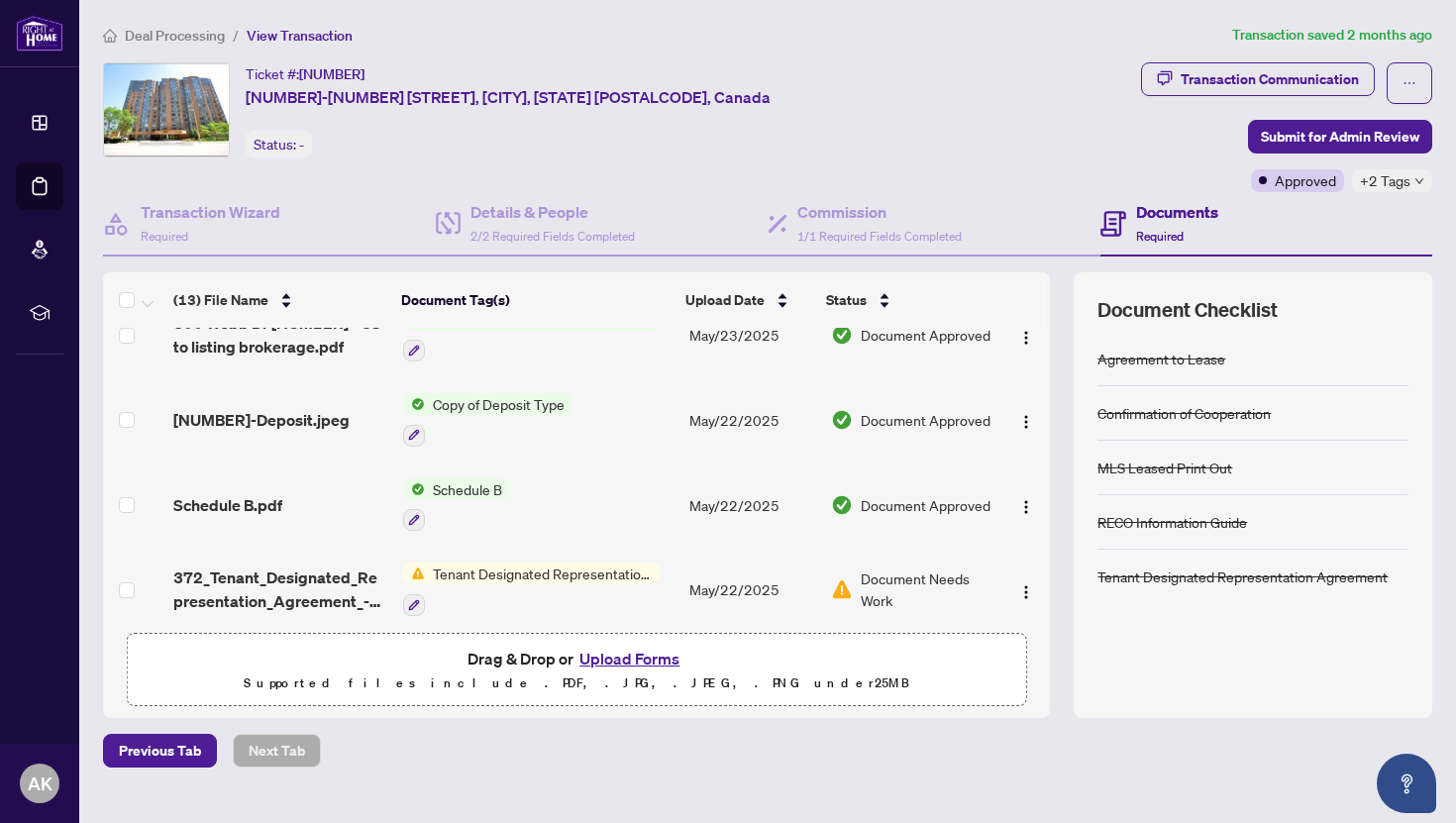 click on "Schedule B.pdf" at bounding box center [279, 505] 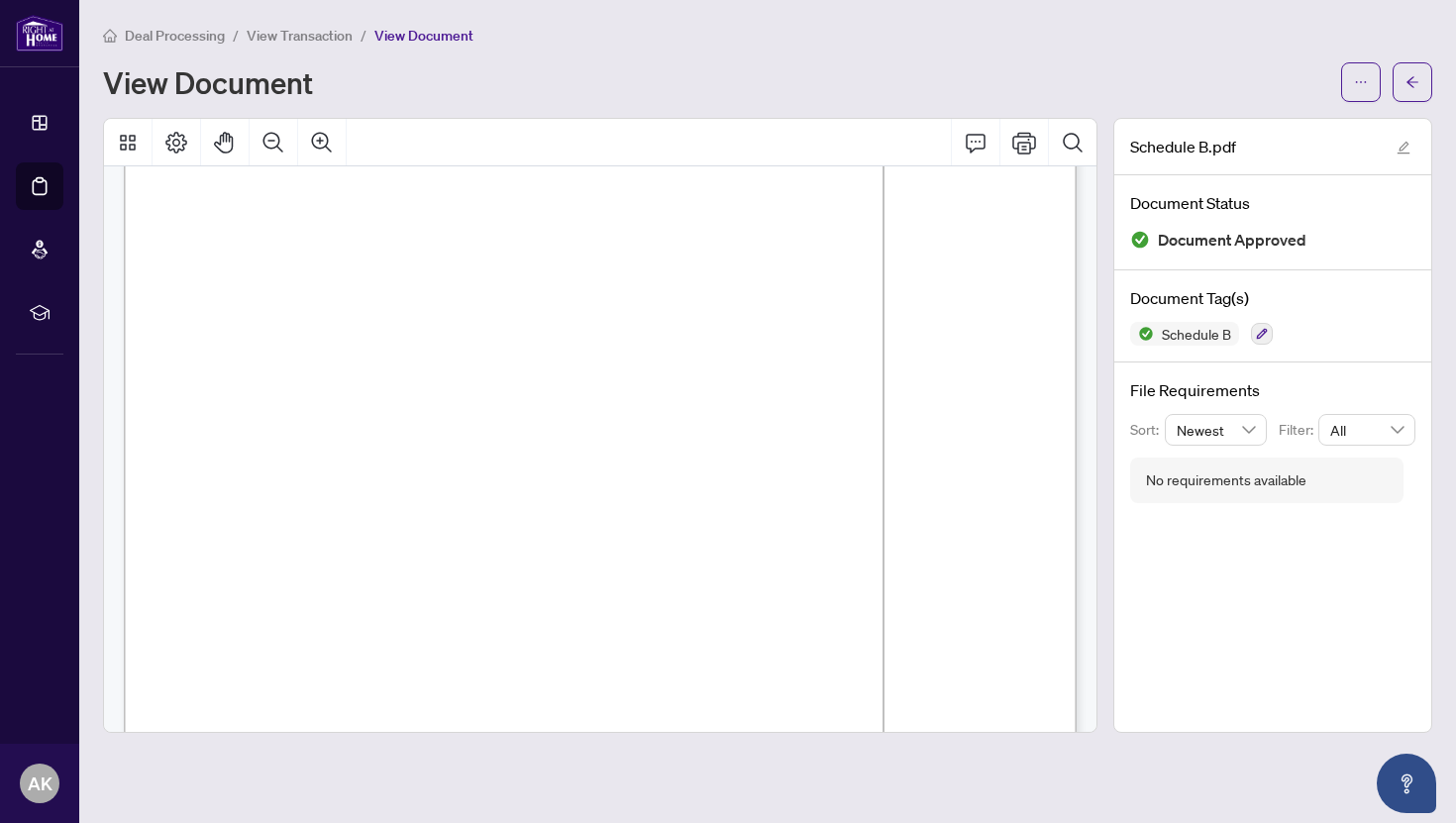 scroll, scrollTop: 0, scrollLeft: 0, axis: both 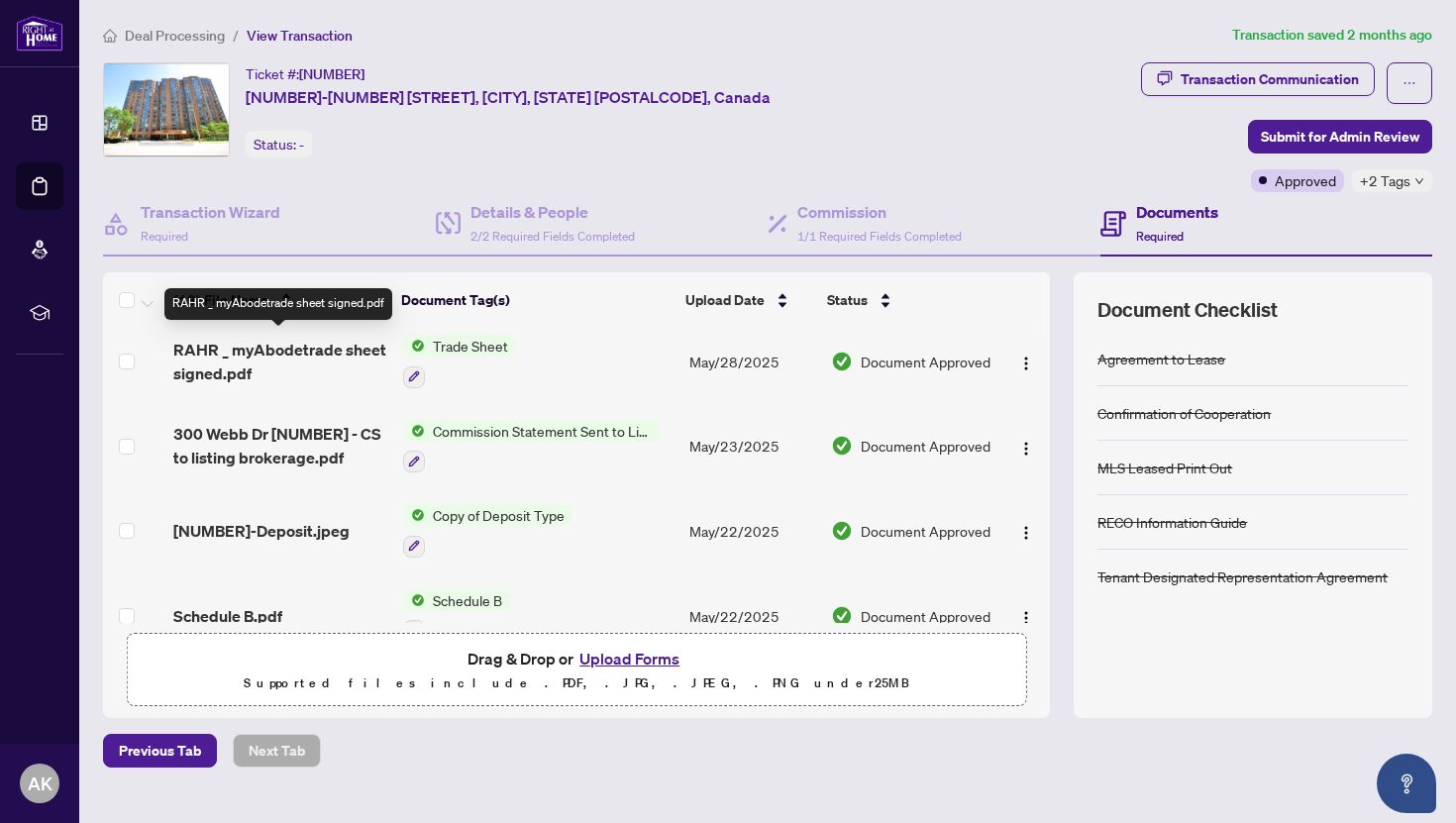 click on "RAHR _ myAbodetrade sheet signed.pdf" at bounding box center [279, 361] 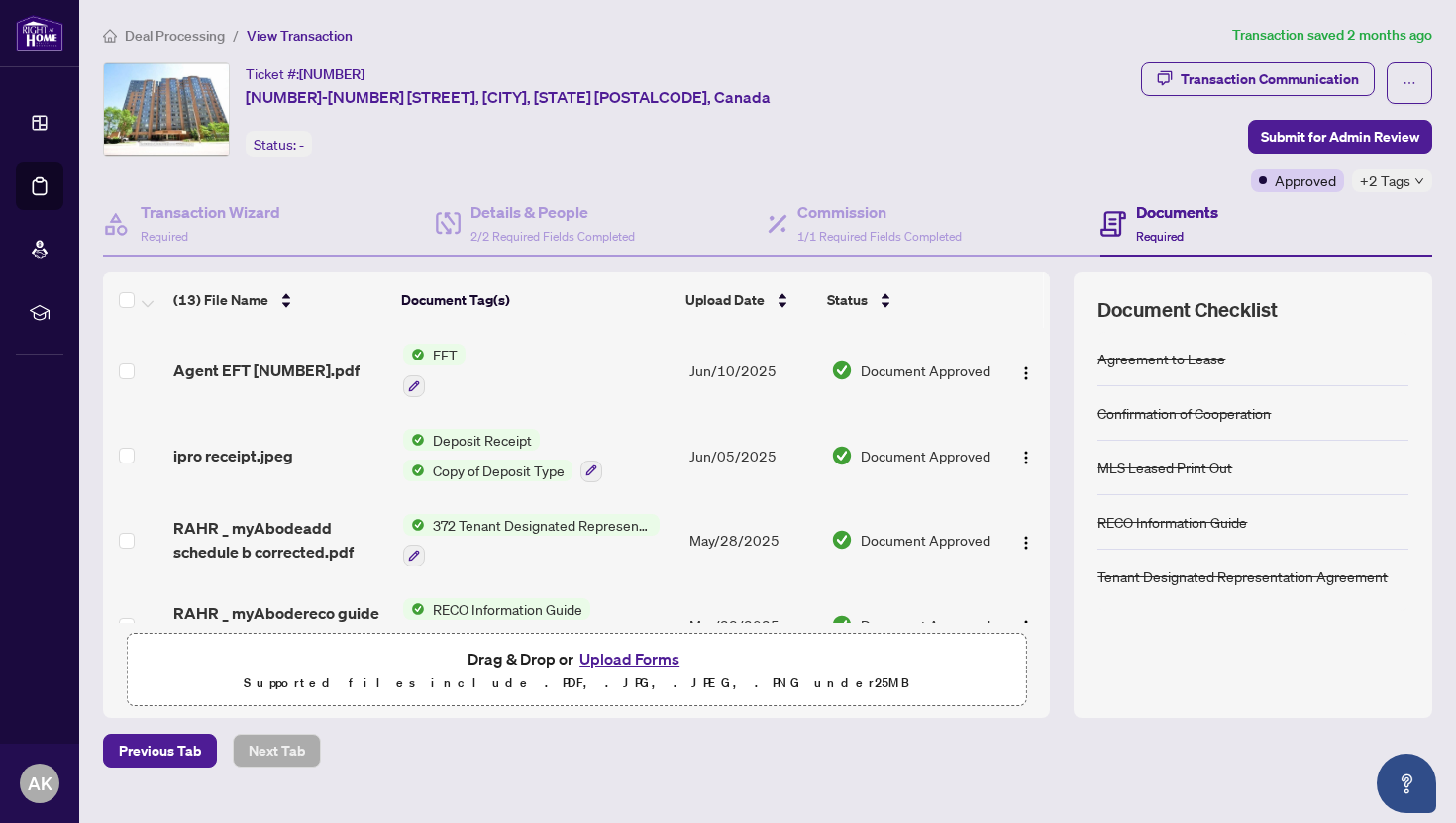 click on "Agent EFT [NUMBER].pdf" at bounding box center (266, 370) 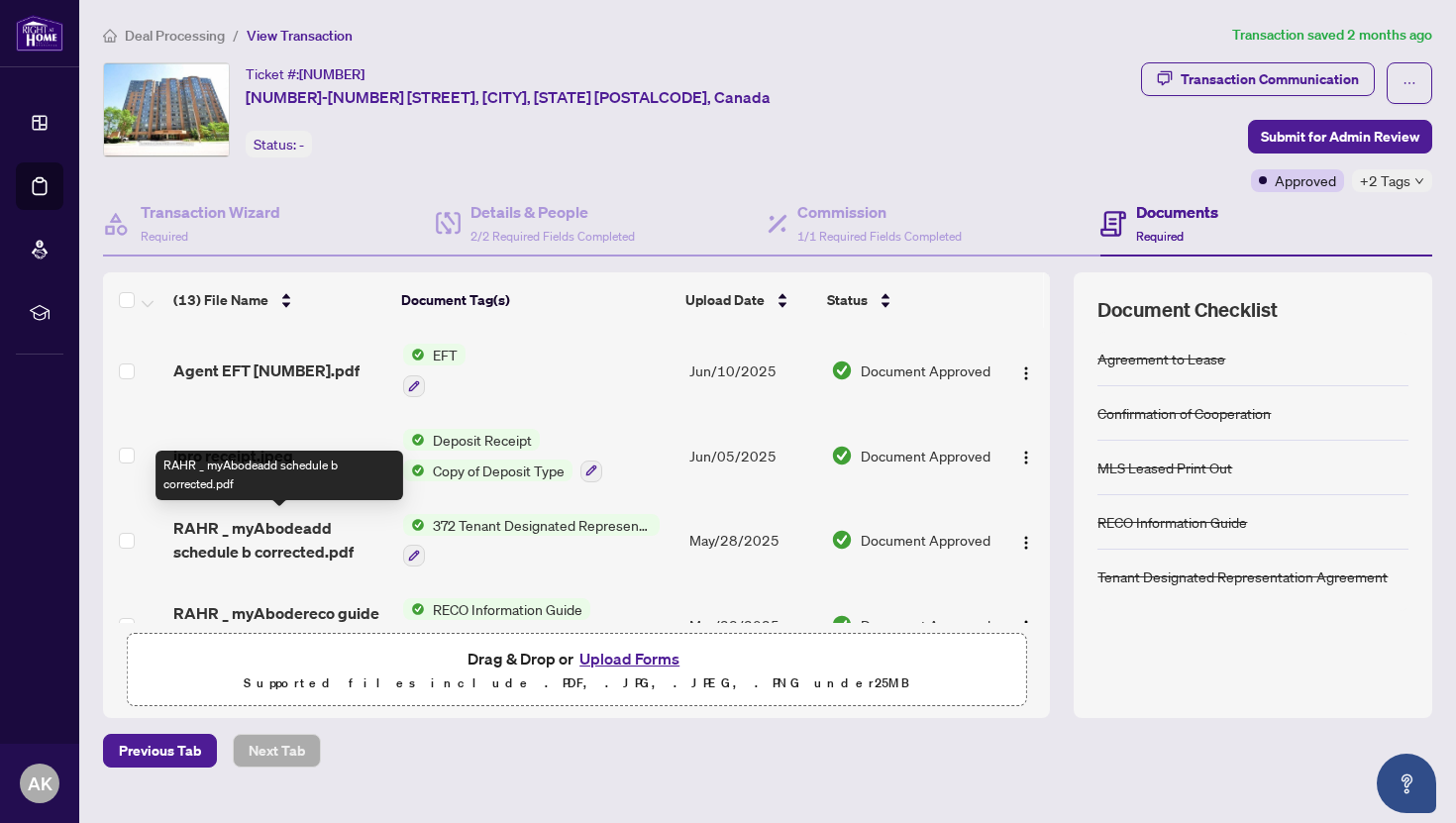 click on "RAHR _ myAbodeadd schedule b corrected.pdf" at bounding box center (279, 540) 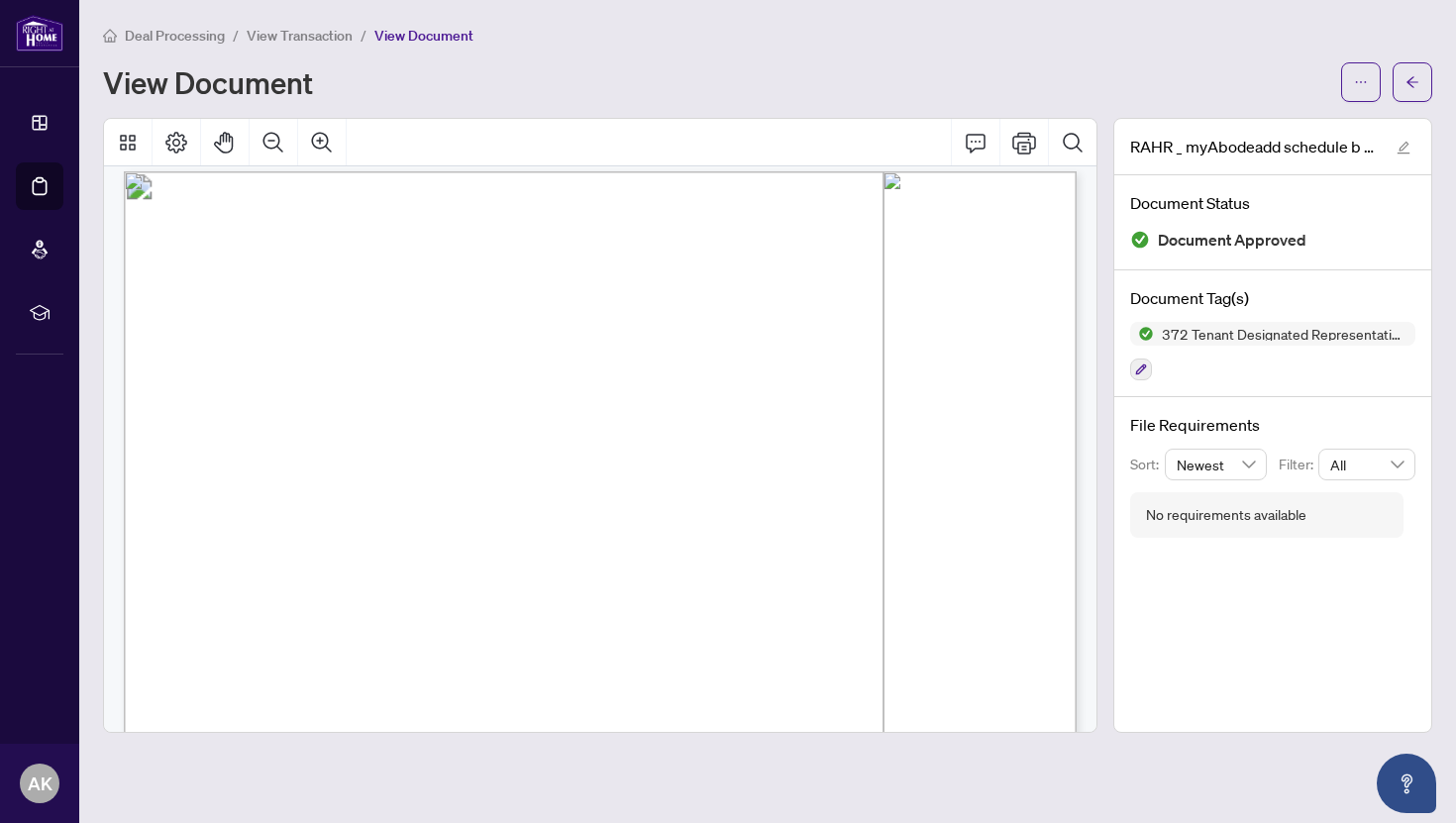 scroll, scrollTop: 24, scrollLeft: 0, axis: vertical 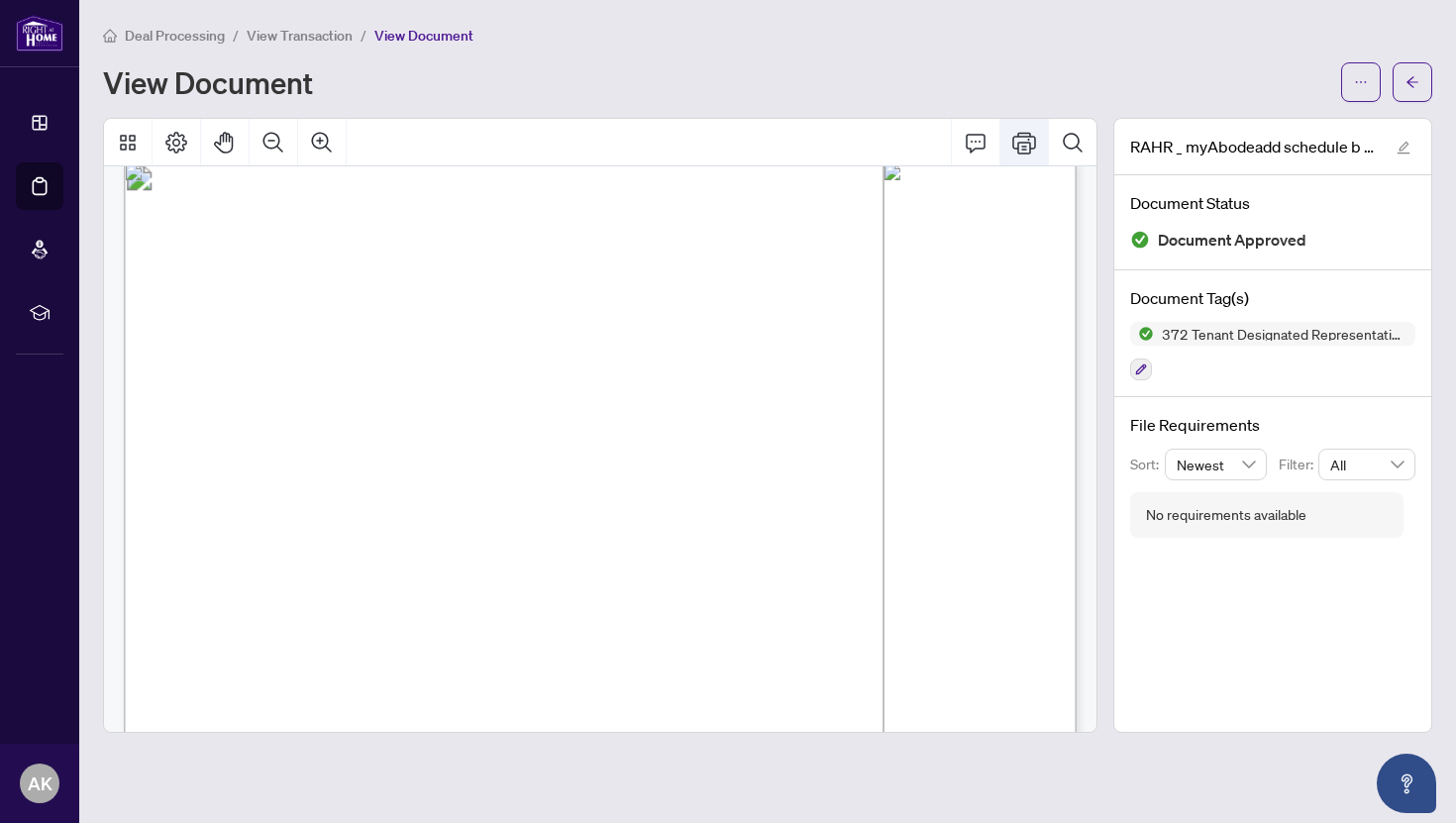 click 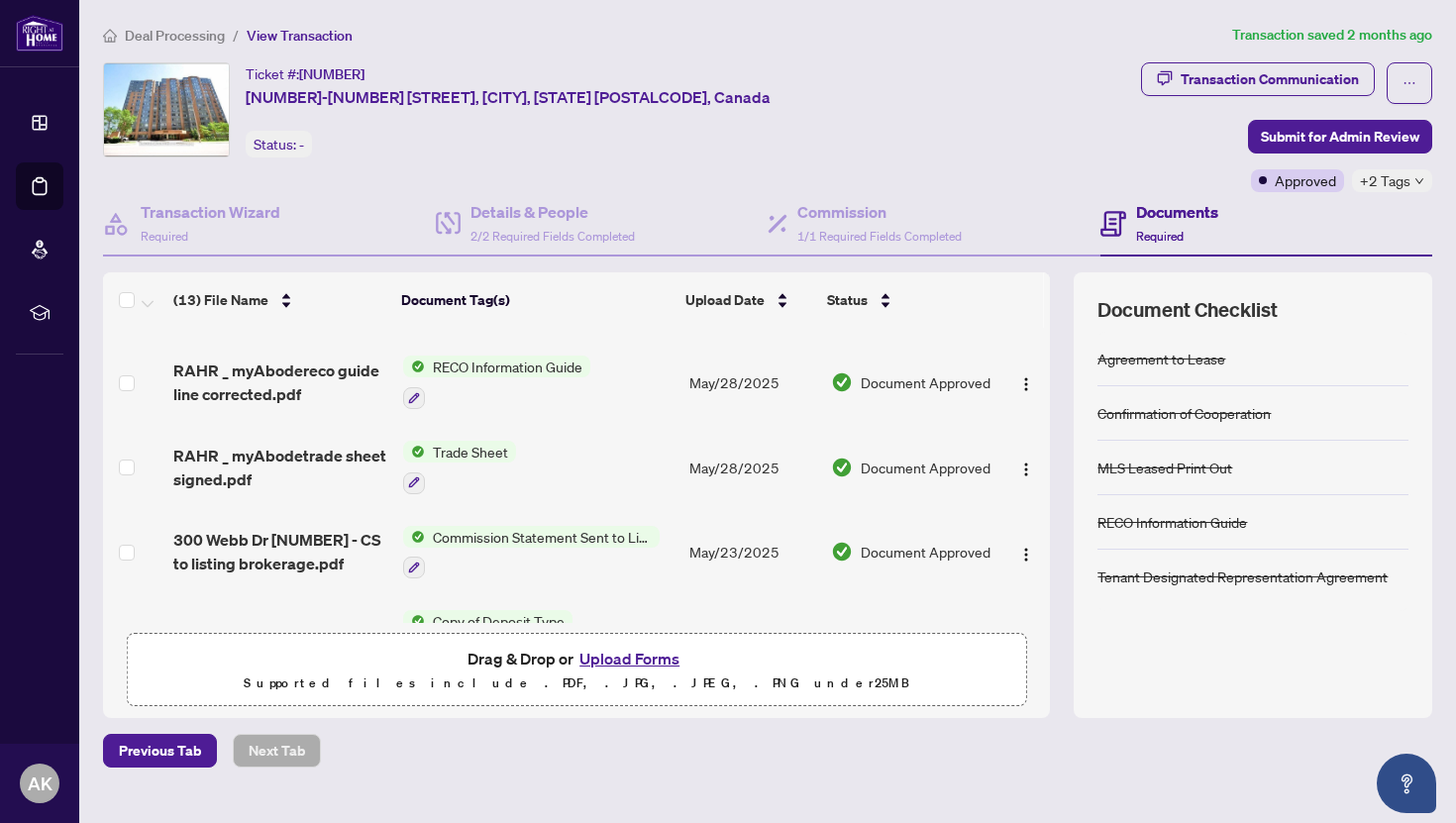 scroll, scrollTop: 249, scrollLeft: 0, axis: vertical 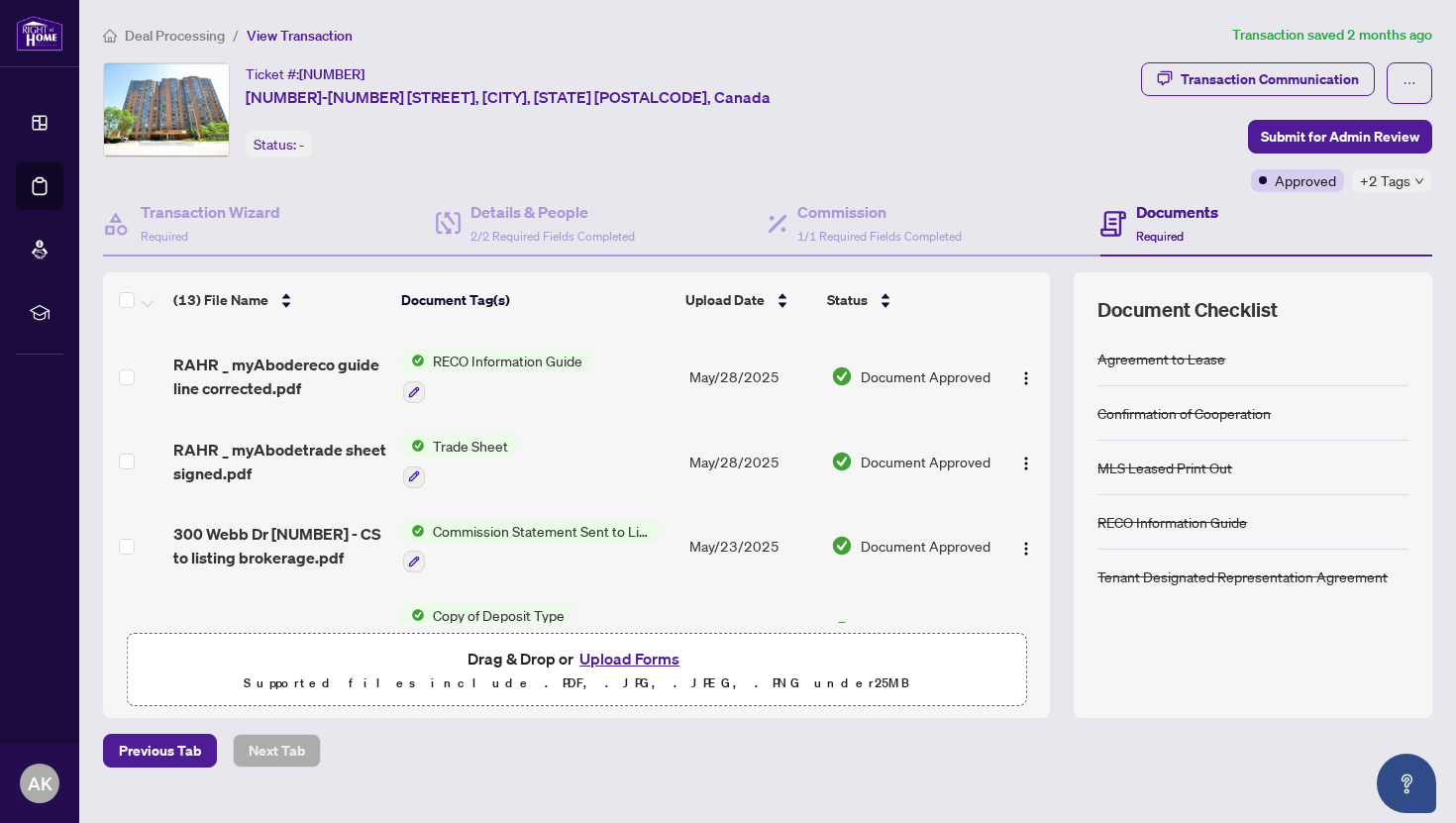 click on "300 Webb Dr [NUMBER] - CS to listing brokerage.pdf" at bounding box center (279, 546) 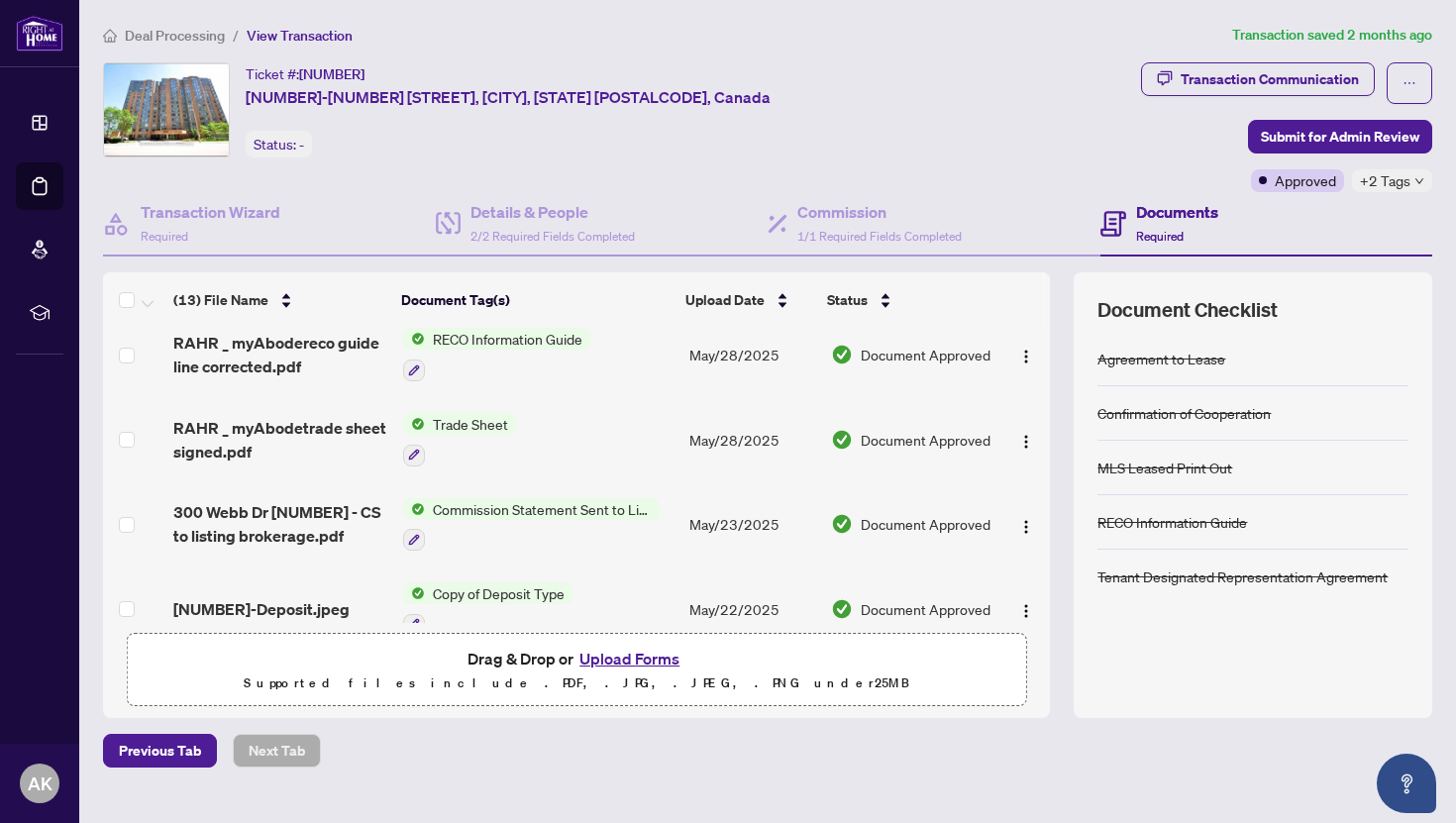 scroll, scrollTop: 284, scrollLeft: 0, axis: vertical 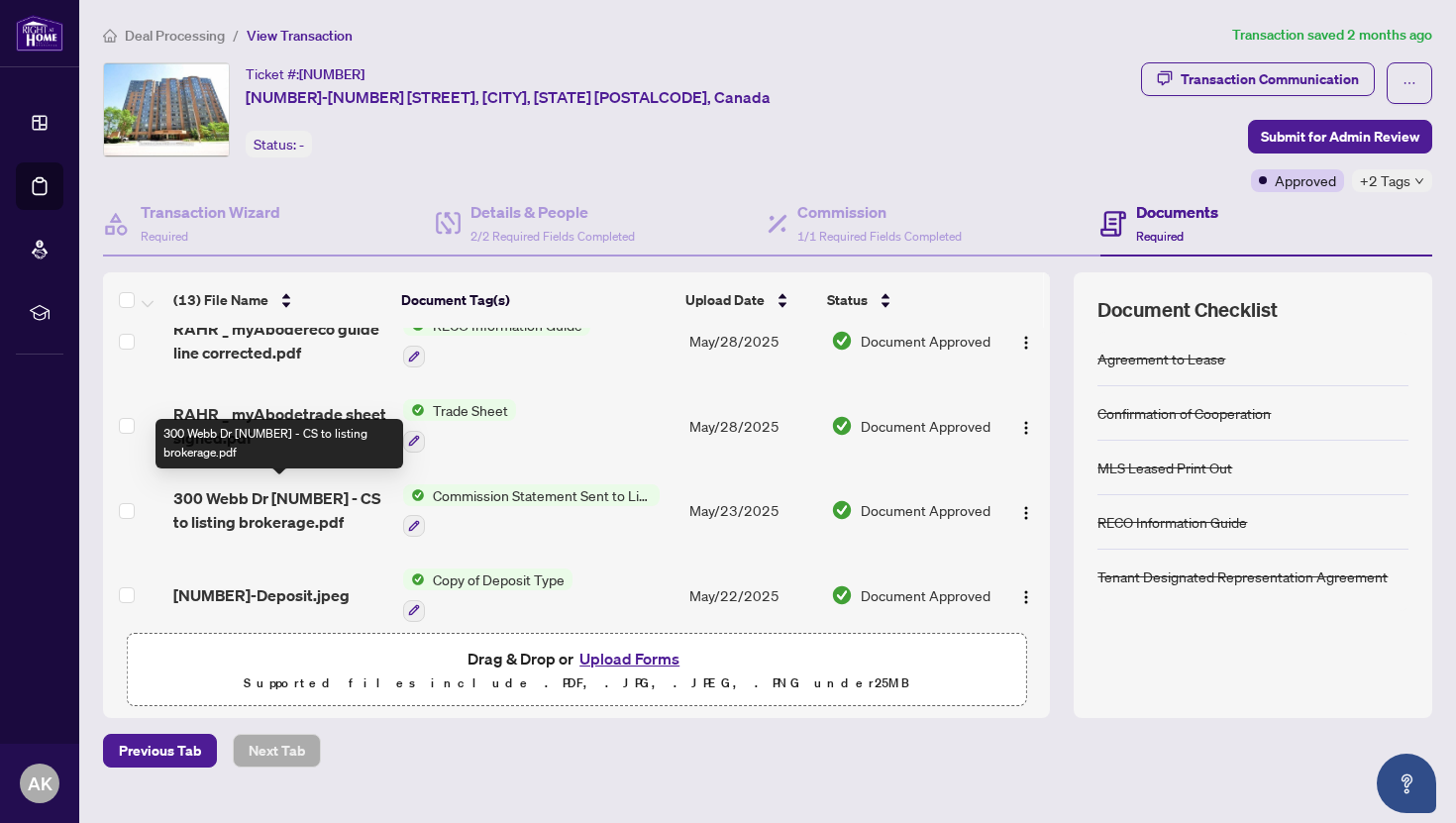 click on "300 Webb Dr [NUMBER] - CS to listing brokerage.pdf" at bounding box center [279, 510] 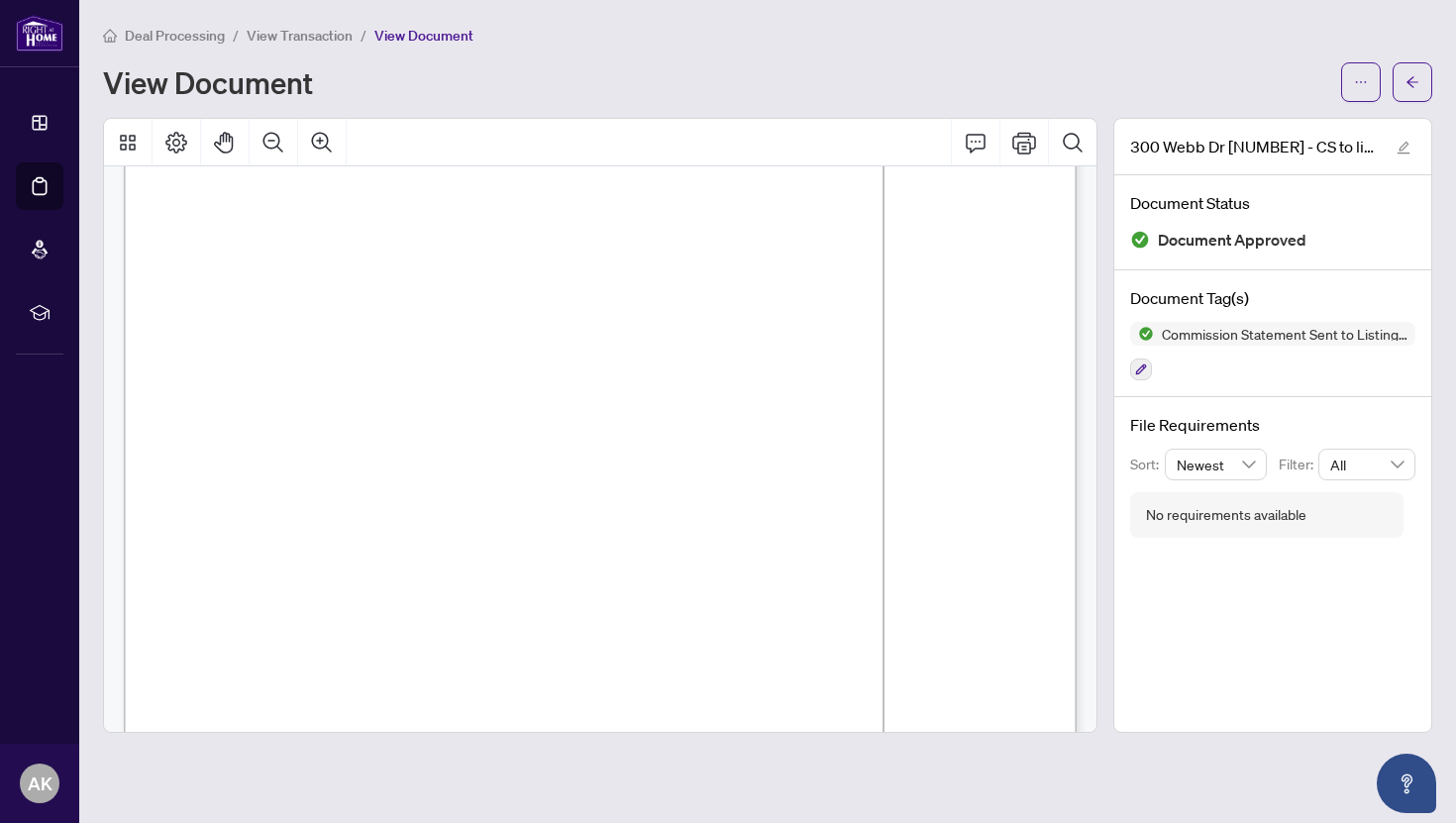 scroll, scrollTop: 0, scrollLeft: 0, axis: both 